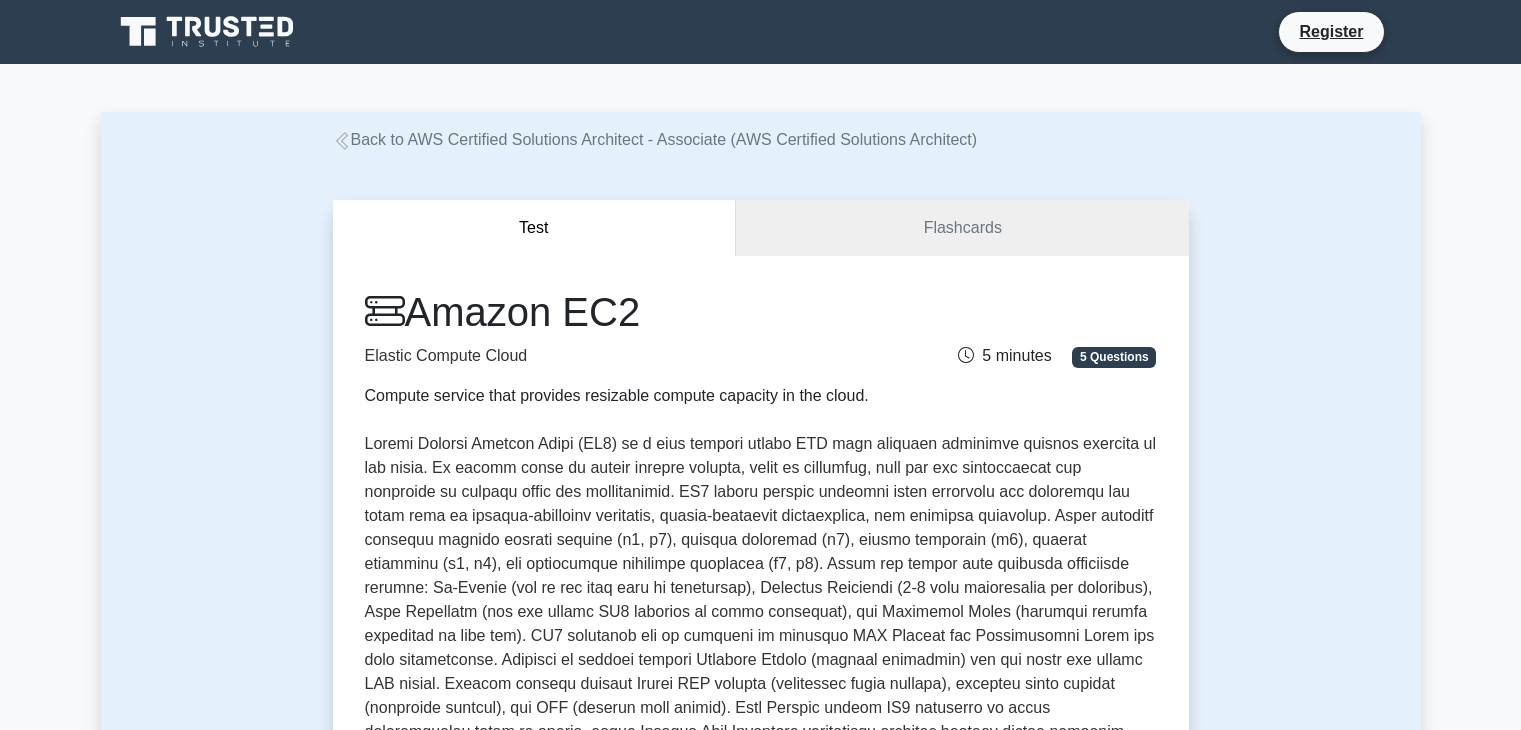 scroll, scrollTop: 0, scrollLeft: 0, axis: both 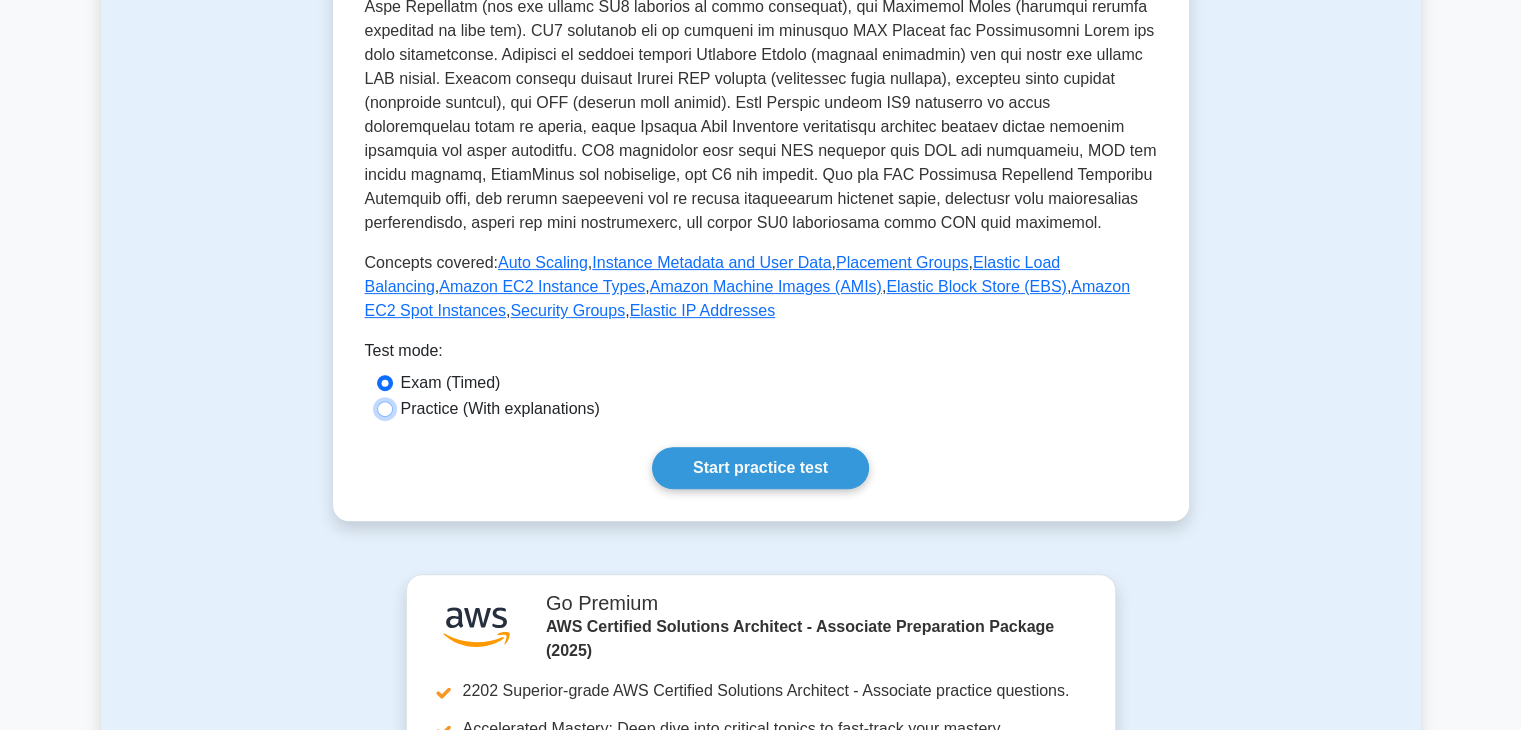click on "Practice (With explanations)" at bounding box center [385, 409] 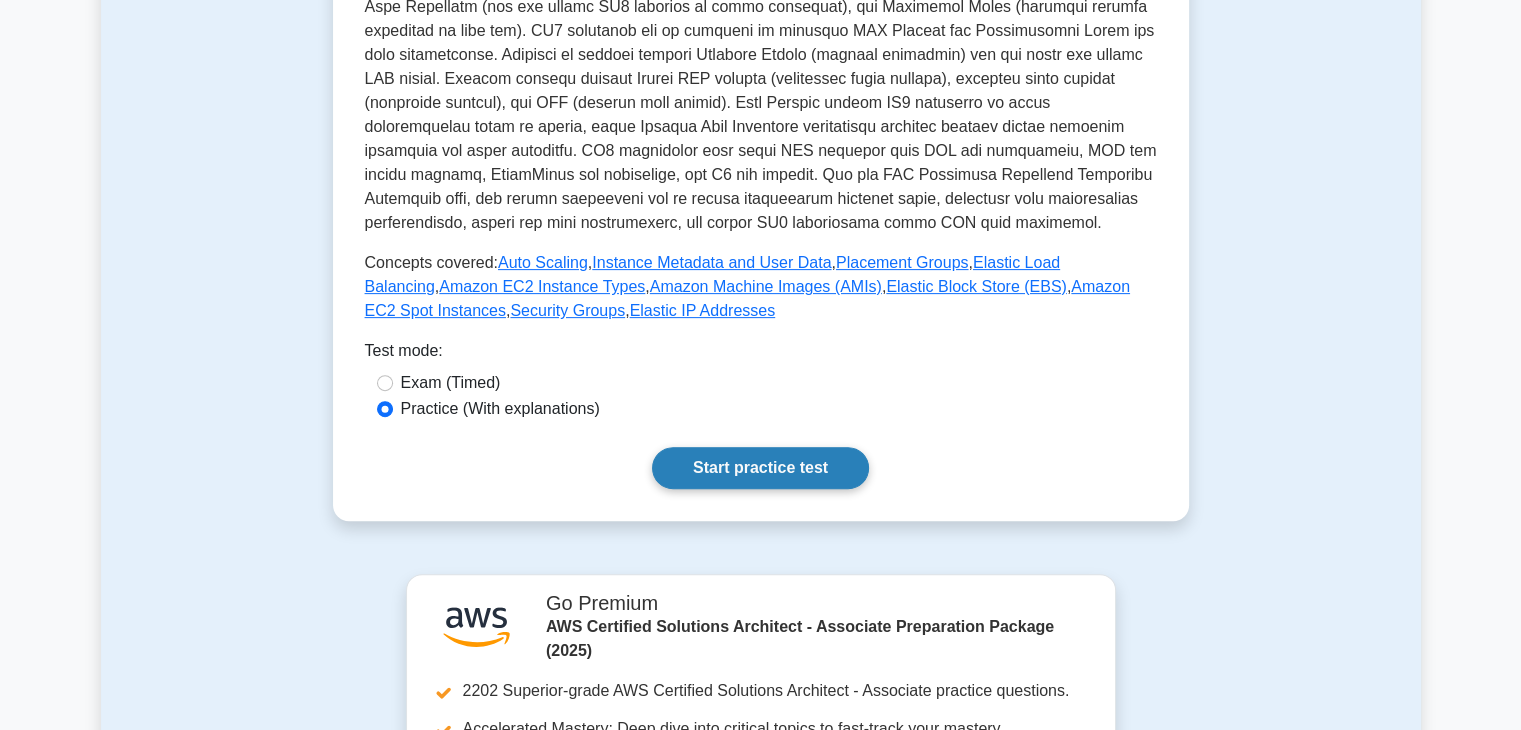 click on "Start practice test" at bounding box center (760, 468) 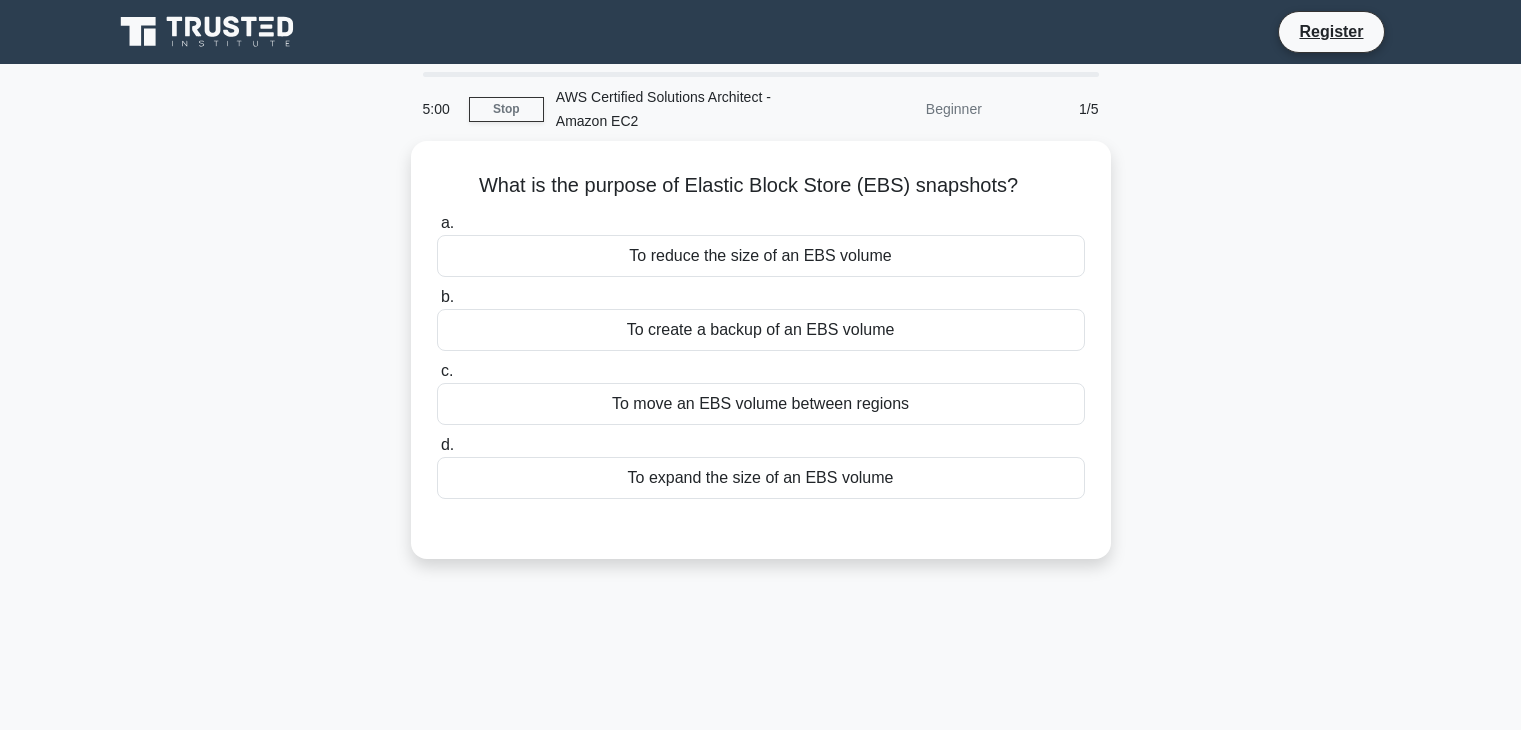 scroll, scrollTop: 0, scrollLeft: 0, axis: both 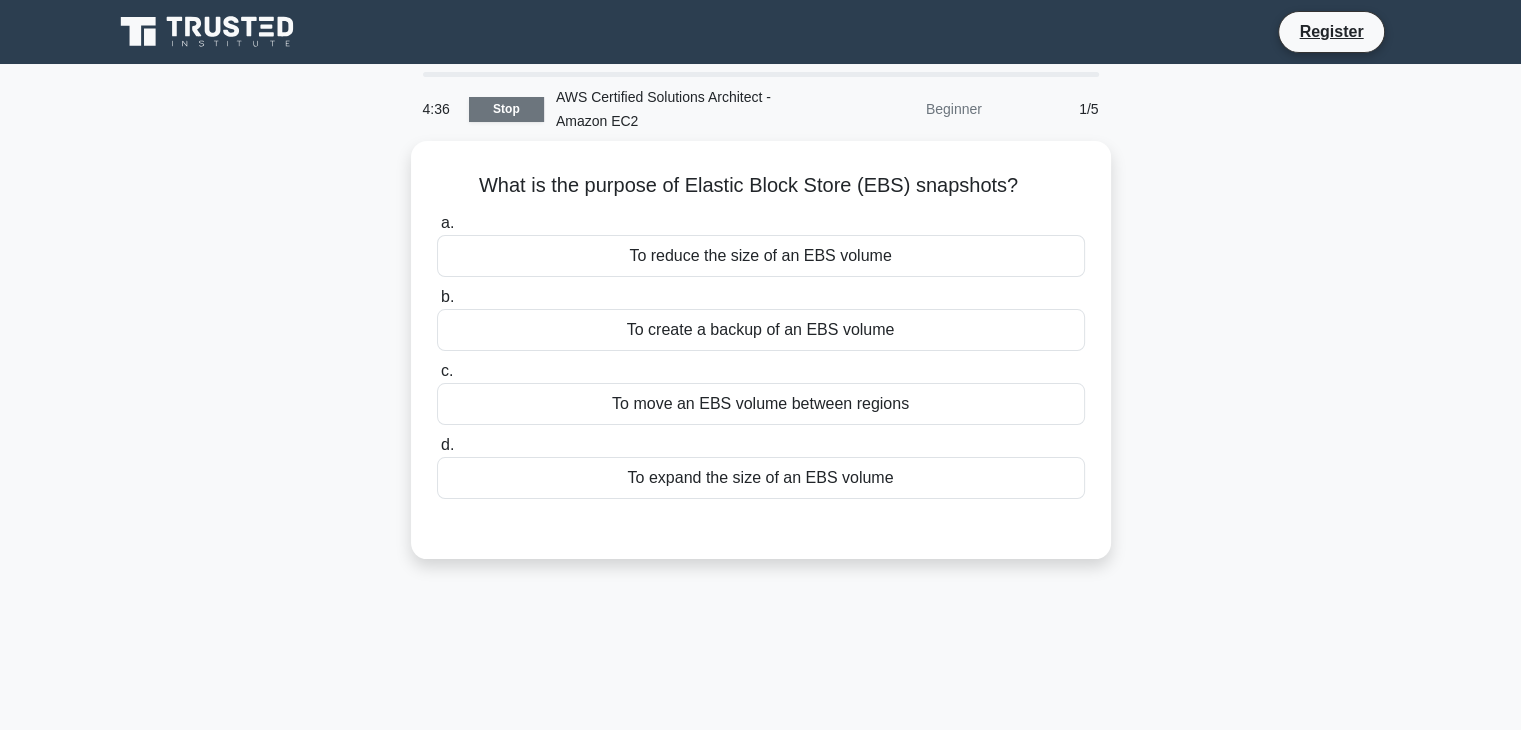 click on "Stop" at bounding box center [506, 109] 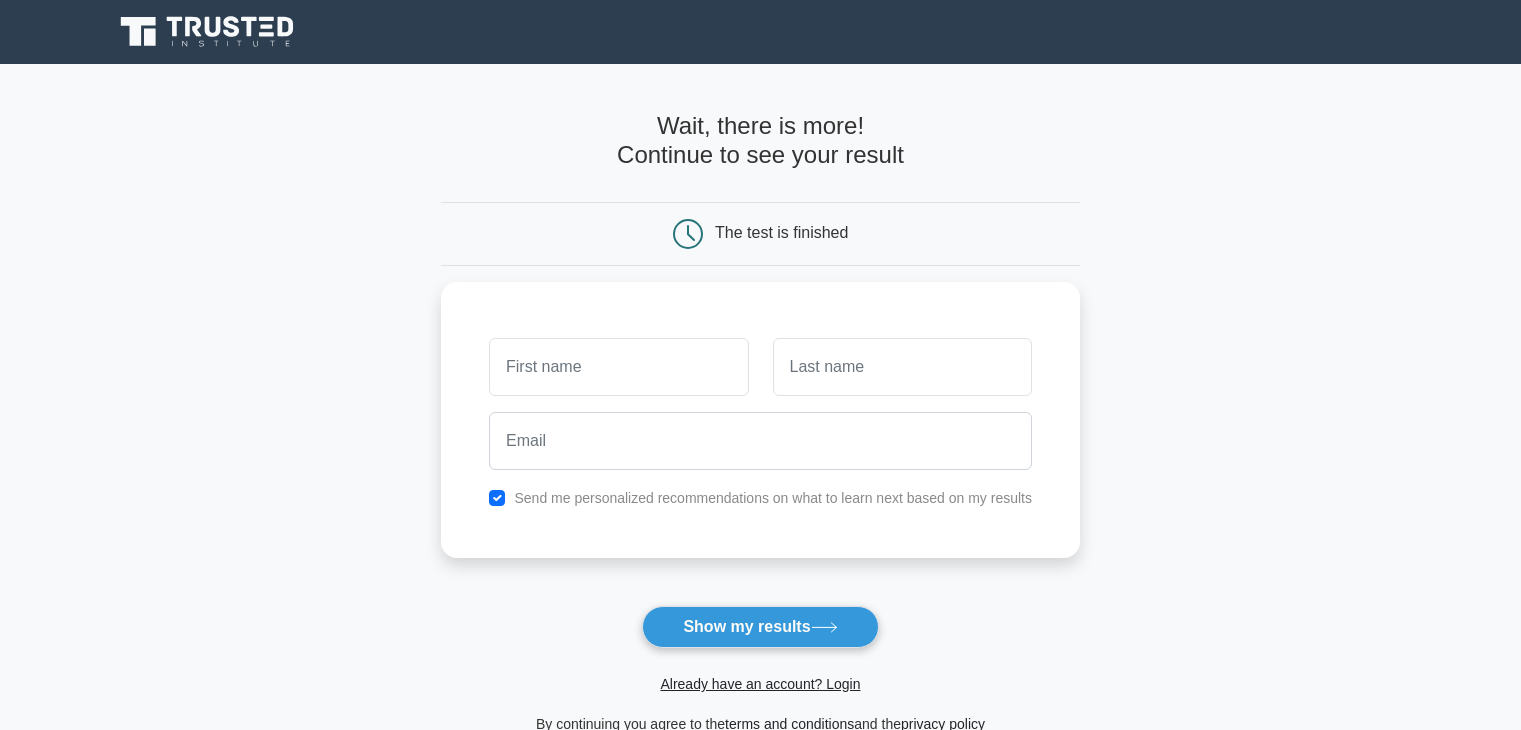 scroll, scrollTop: 0, scrollLeft: 0, axis: both 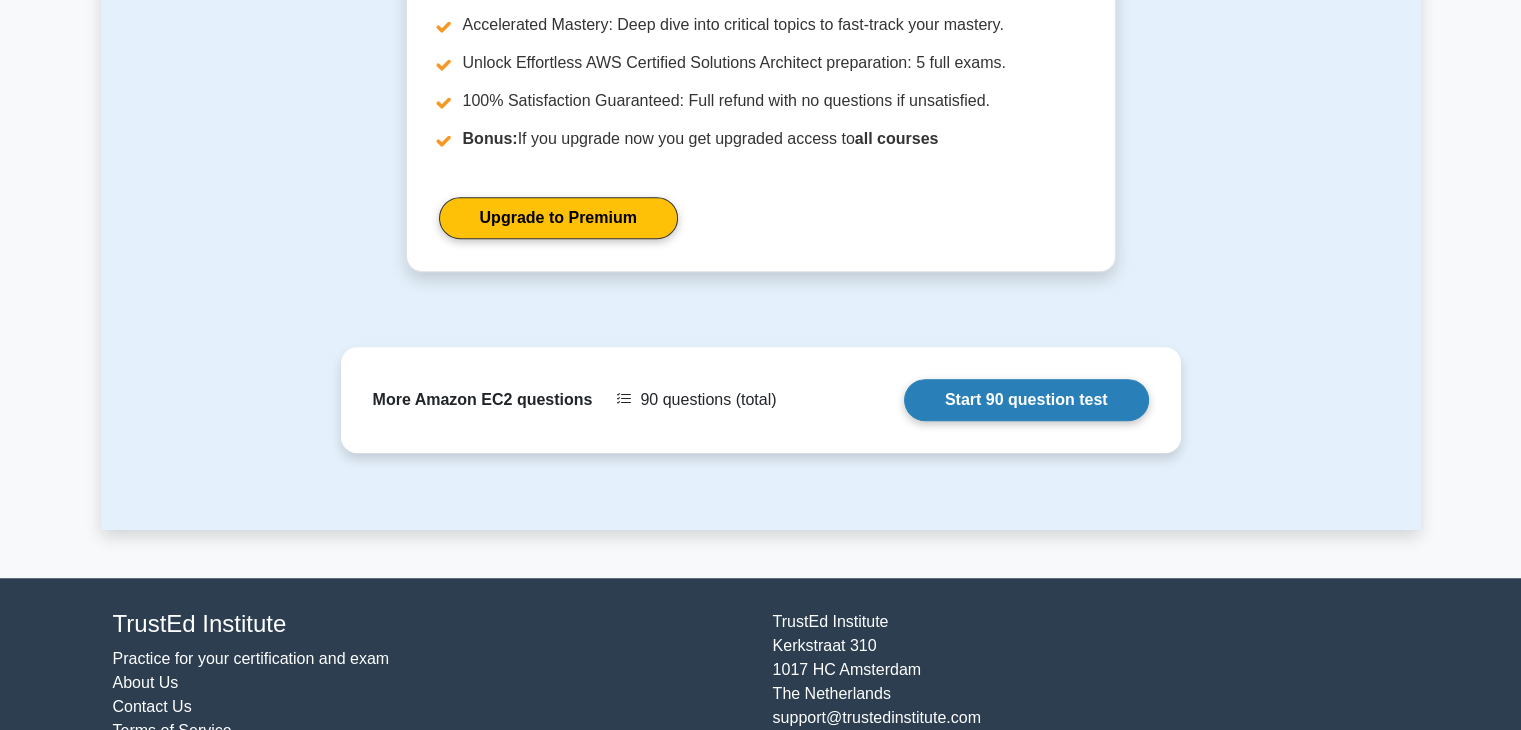 click on "Start 90 question test" at bounding box center [1026, 400] 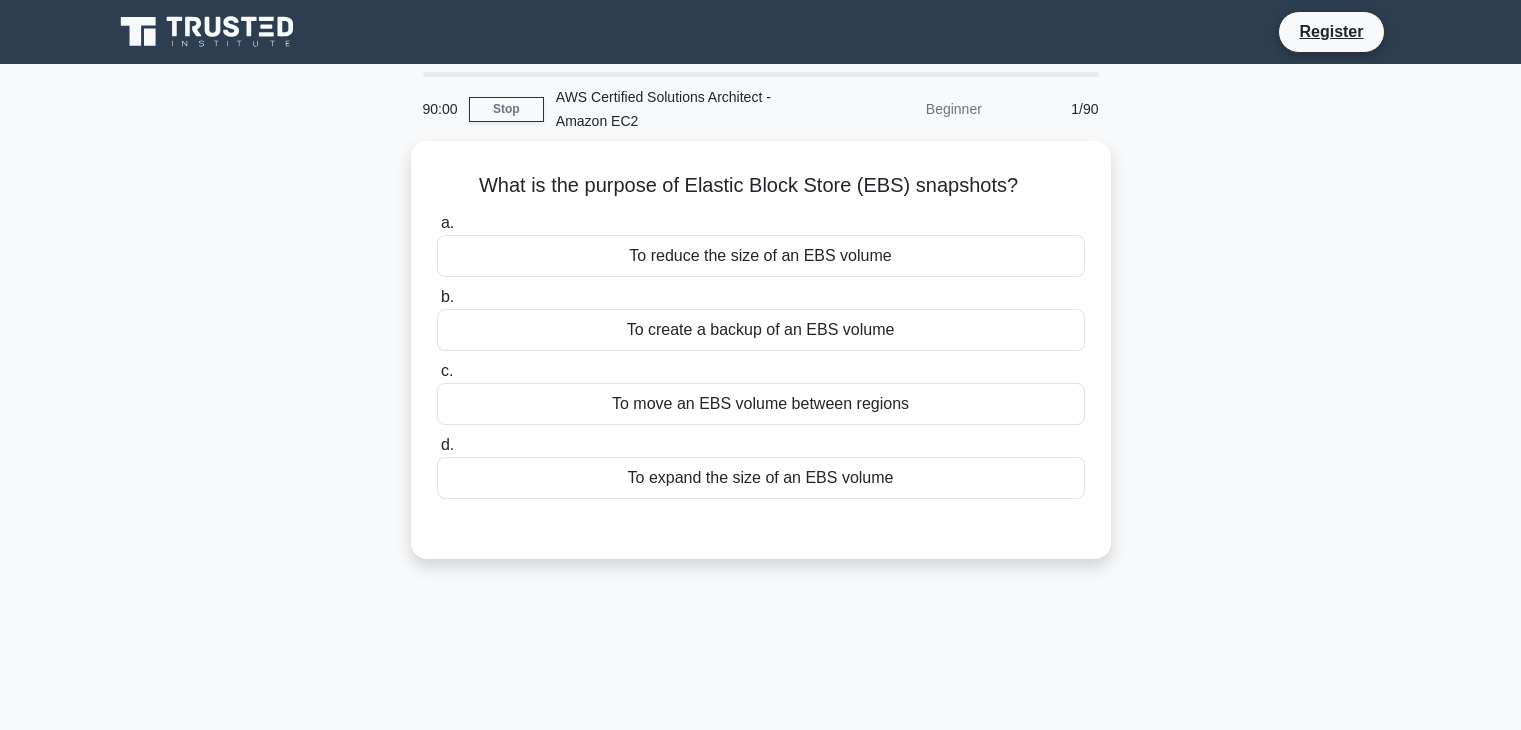 scroll, scrollTop: 0, scrollLeft: 0, axis: both 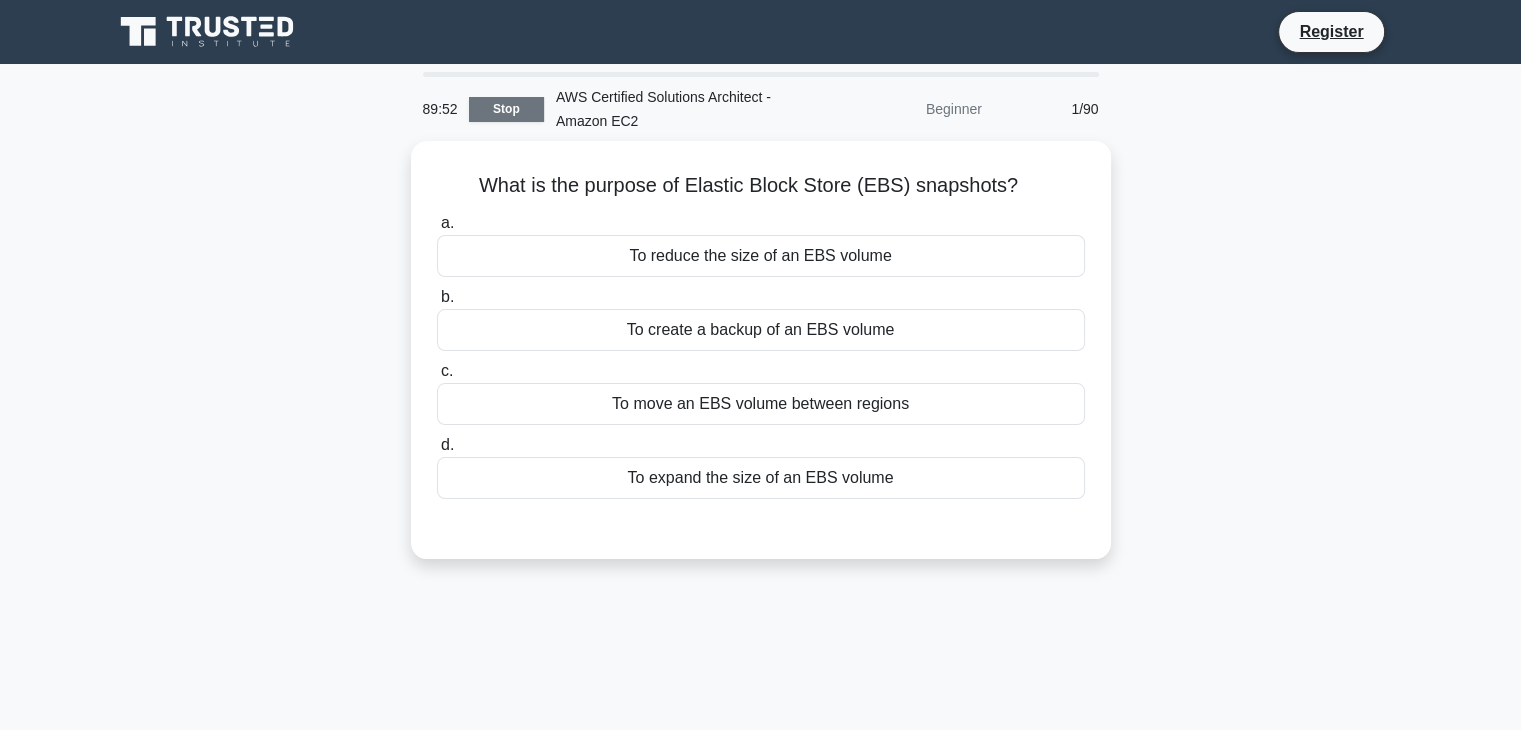 click on "Stop" at bounding box center [506, 109] 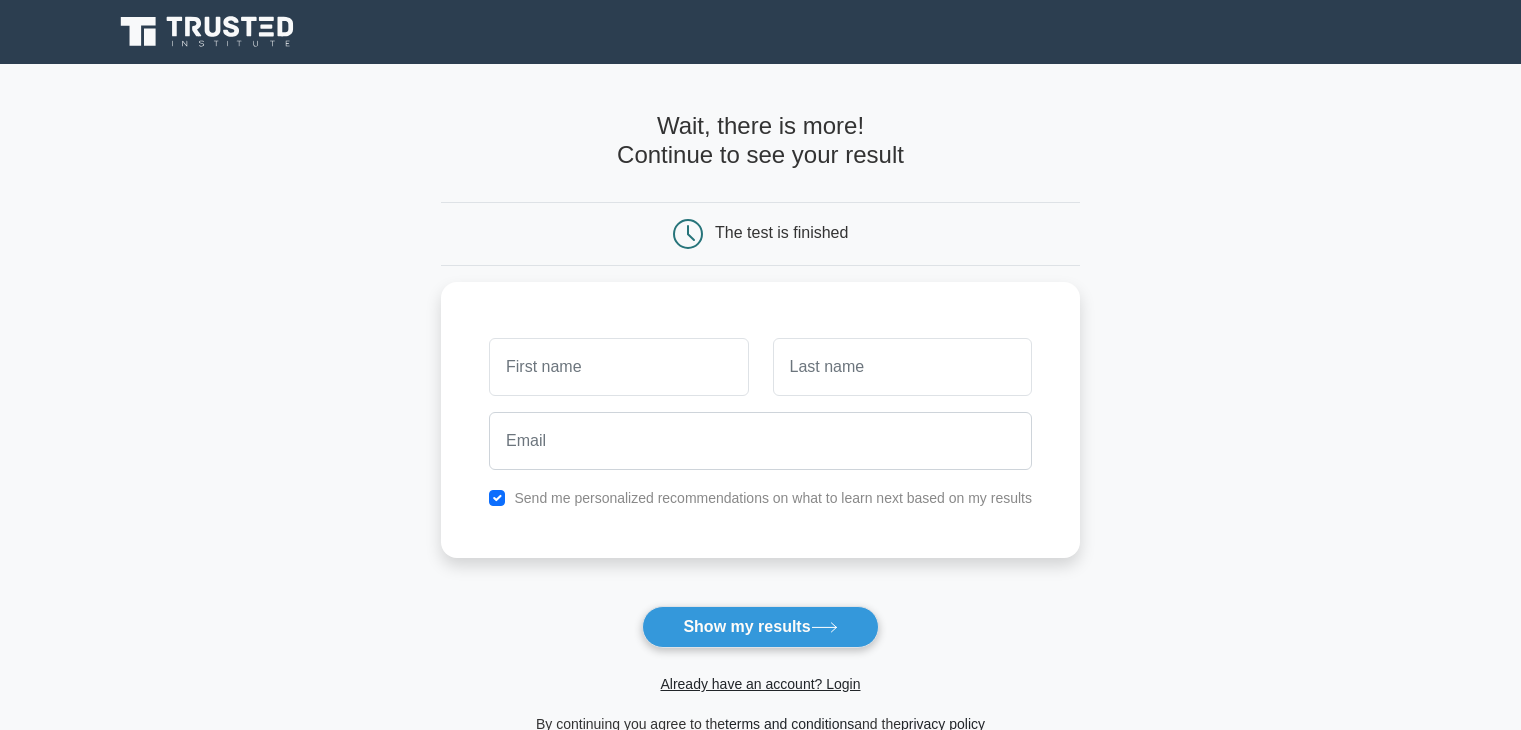scroll, scrollTop: 0, scrollLeft: 0, axis: both 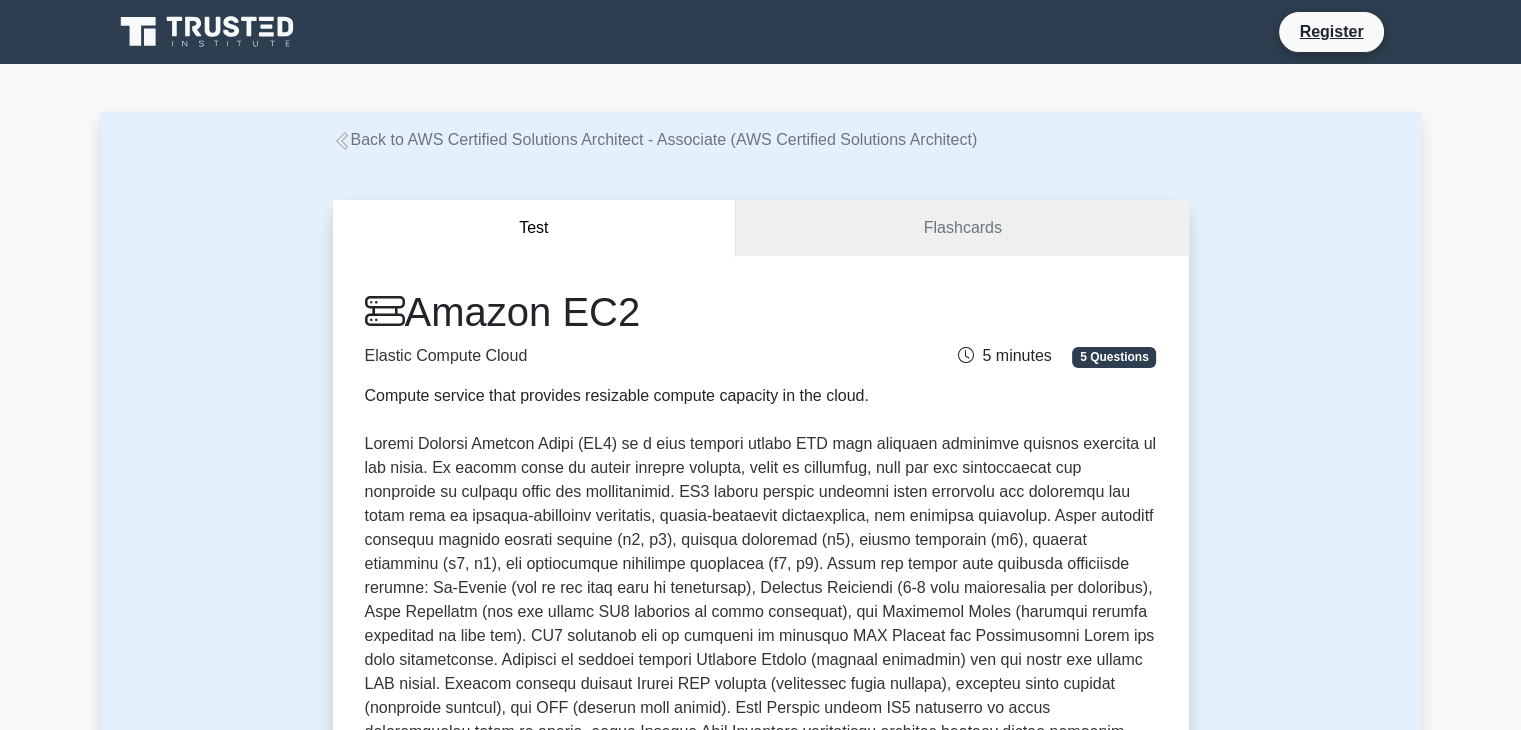 click 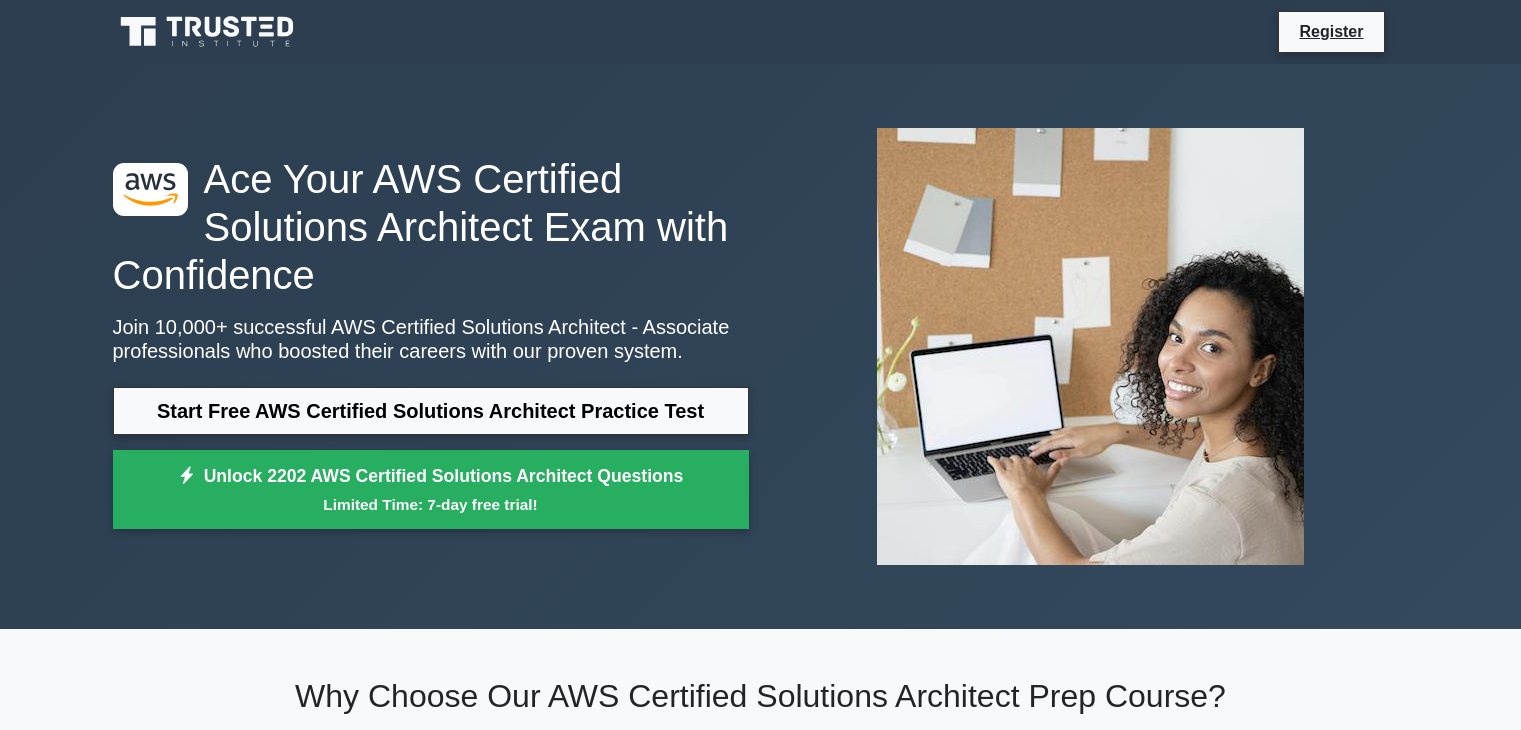 scroll, scrollTop: 0, scrollLeft: 0, axis: both 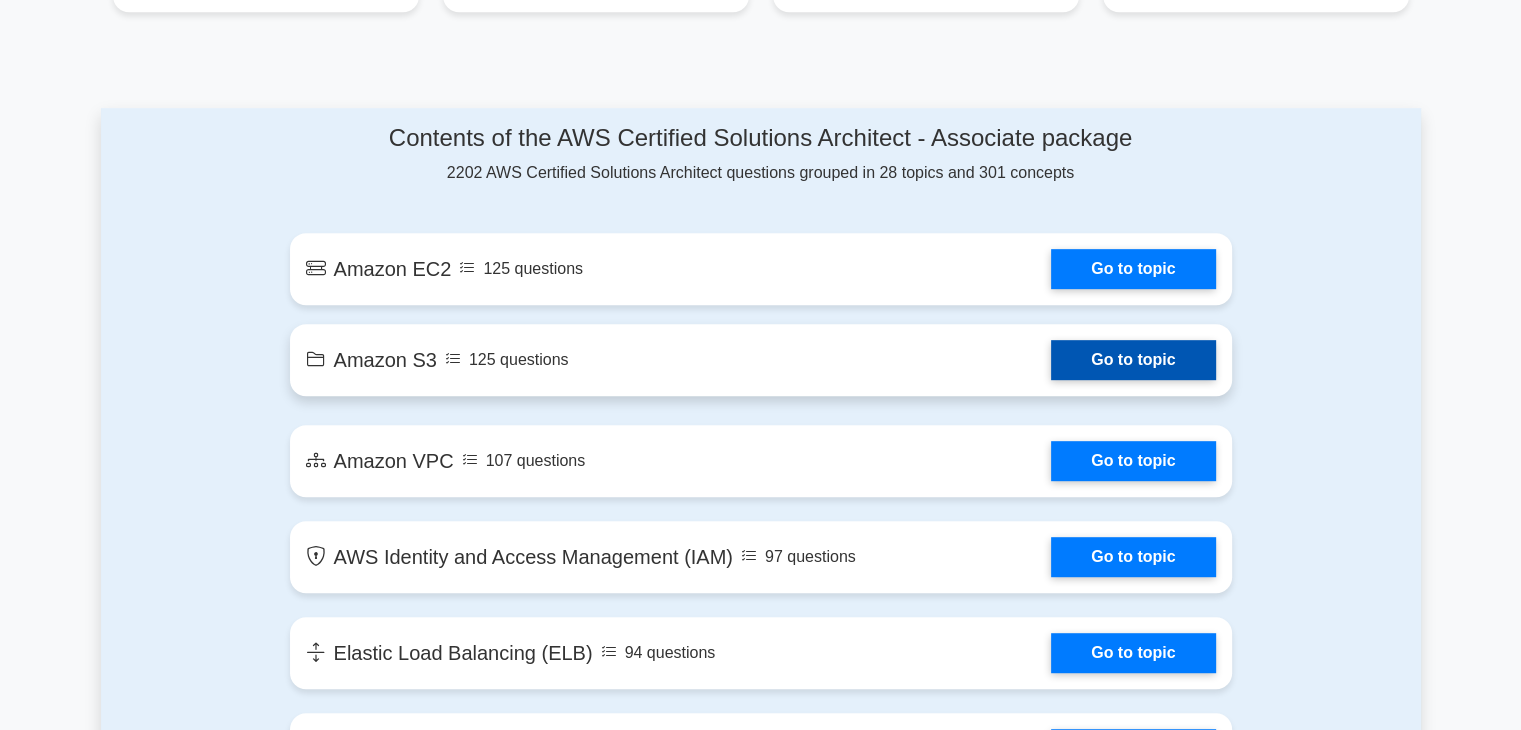 click on "Go to topic" at bounding box center [1133, 360] 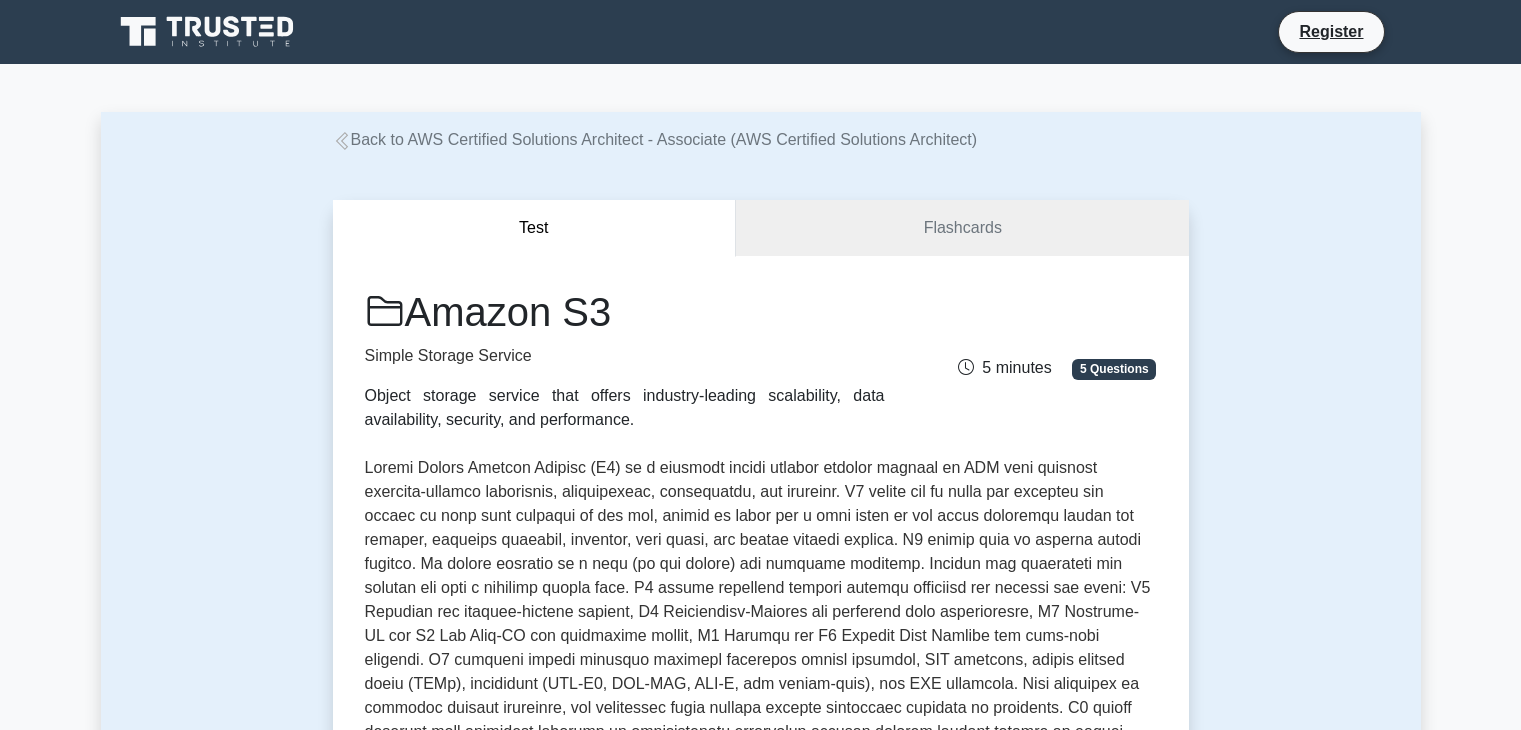 scroll, scrollTop: 0, scrollLeft: 0, axis: both 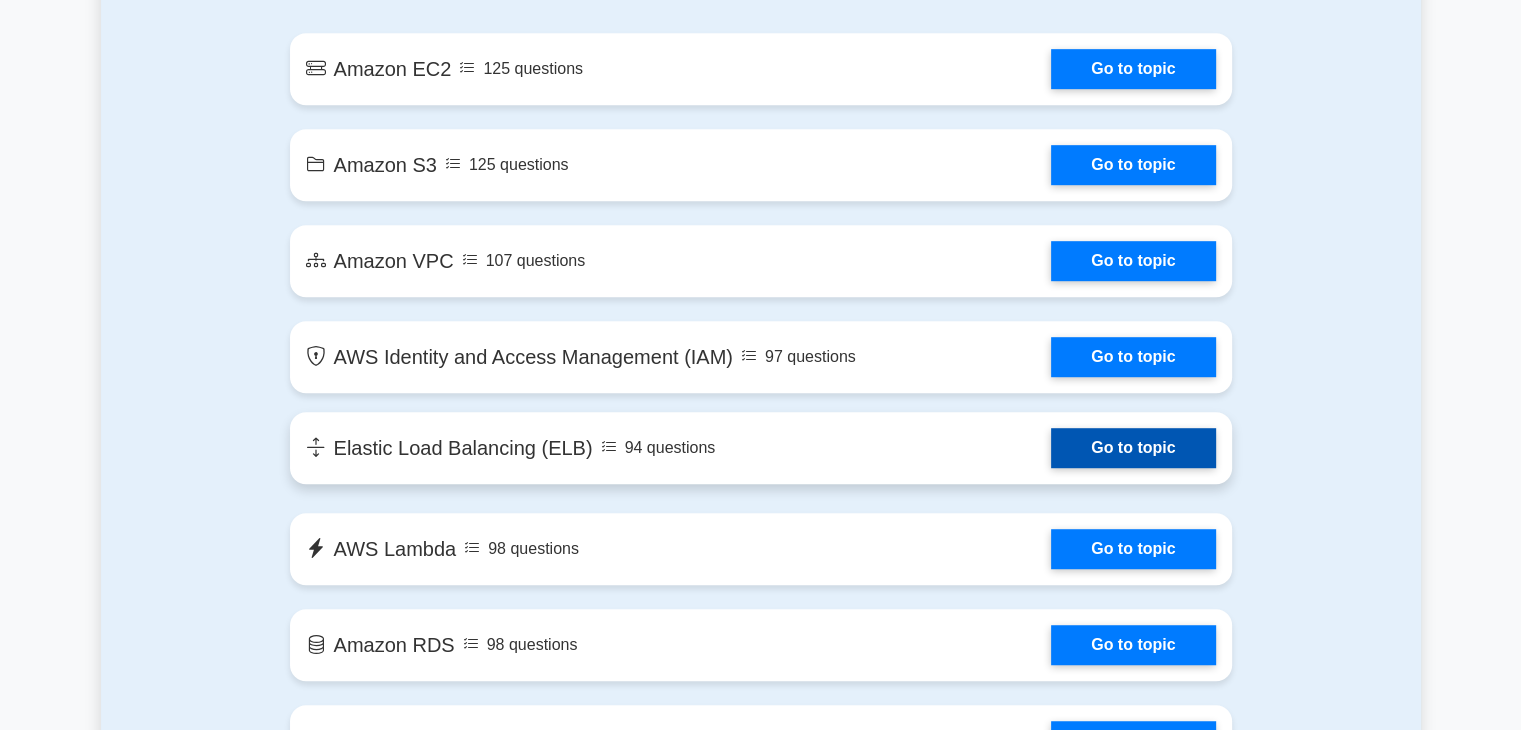 click on "Go to topic" at bounding box center [1133, 448] 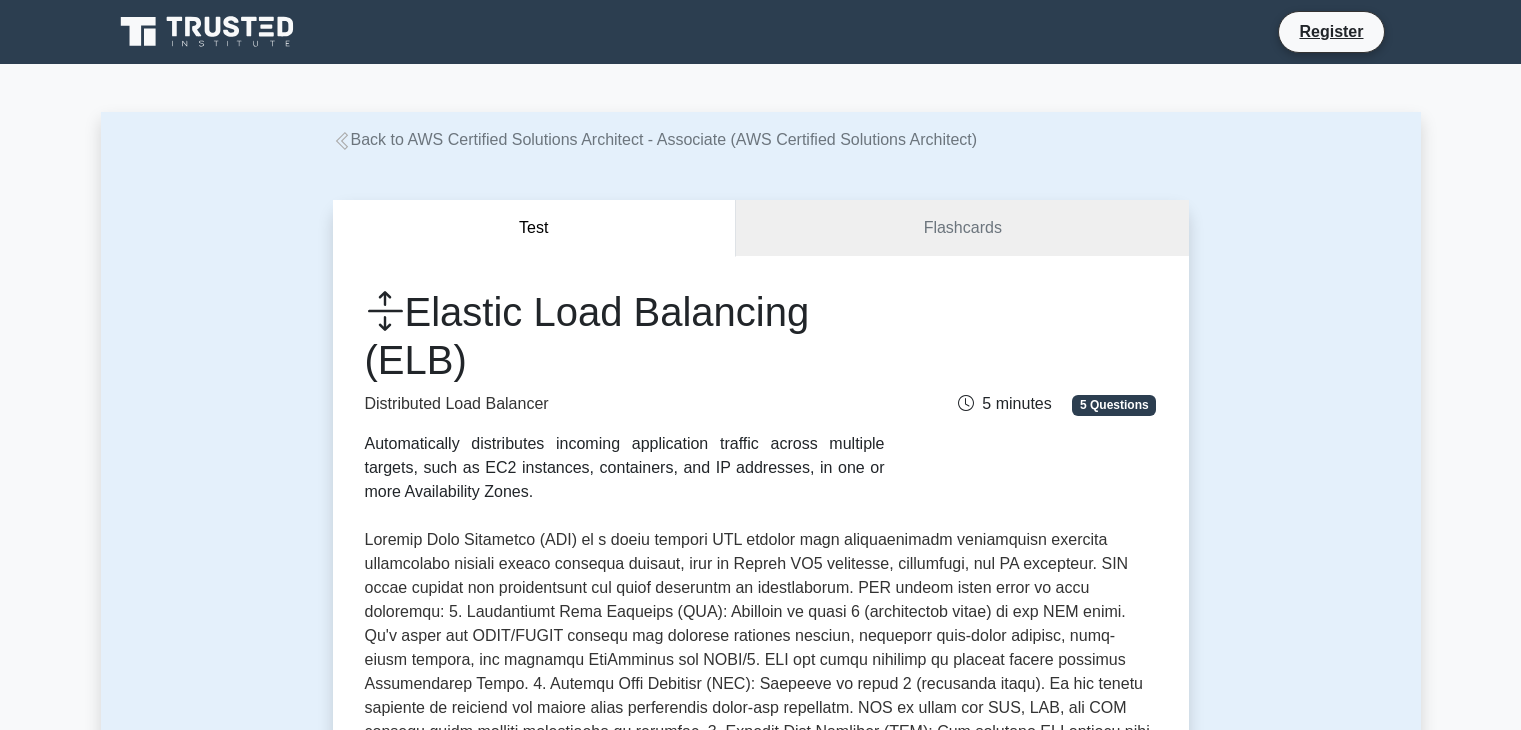 scroll, scrollTop: 0, scrollLeft: 0, axis: both 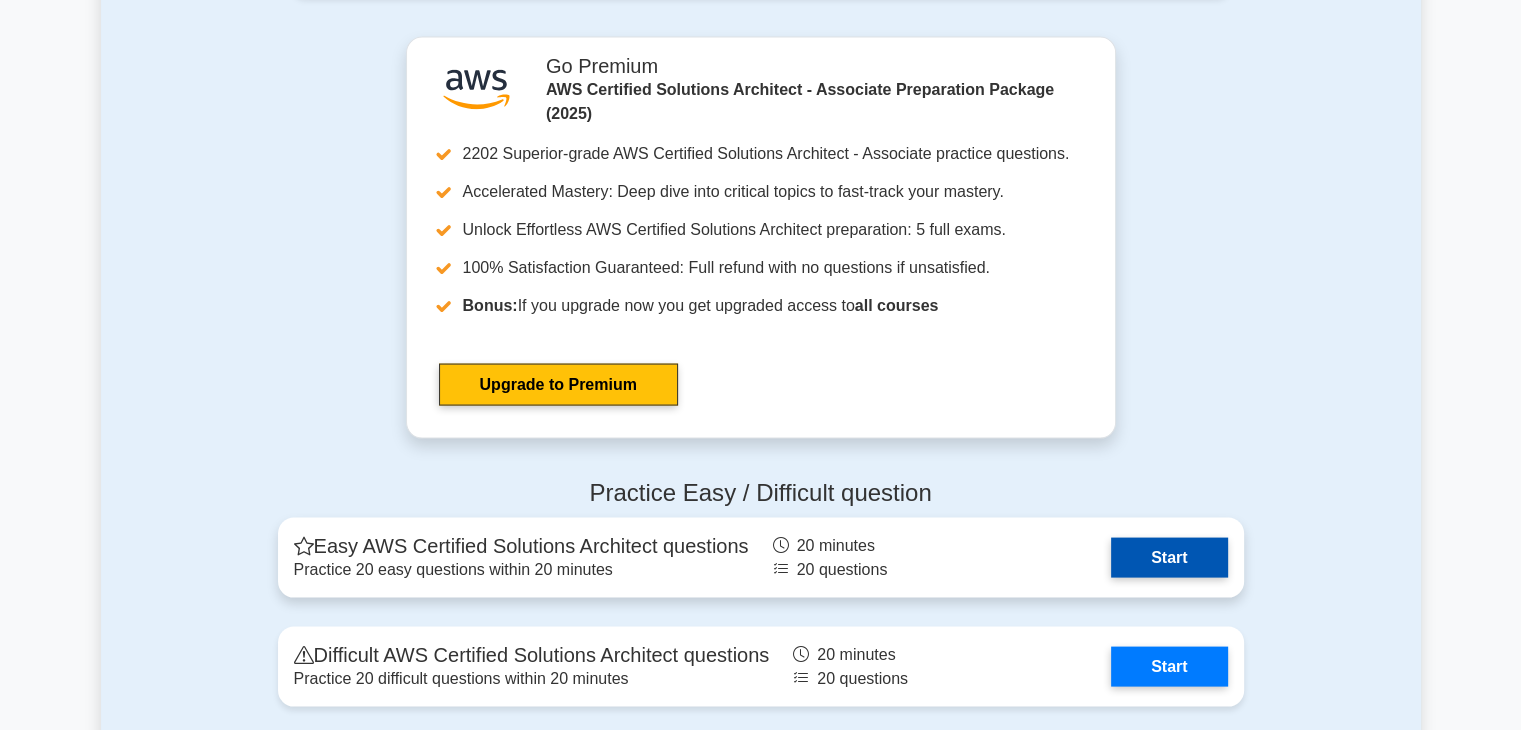 click on "Start" at bounding box center (1169, 558) 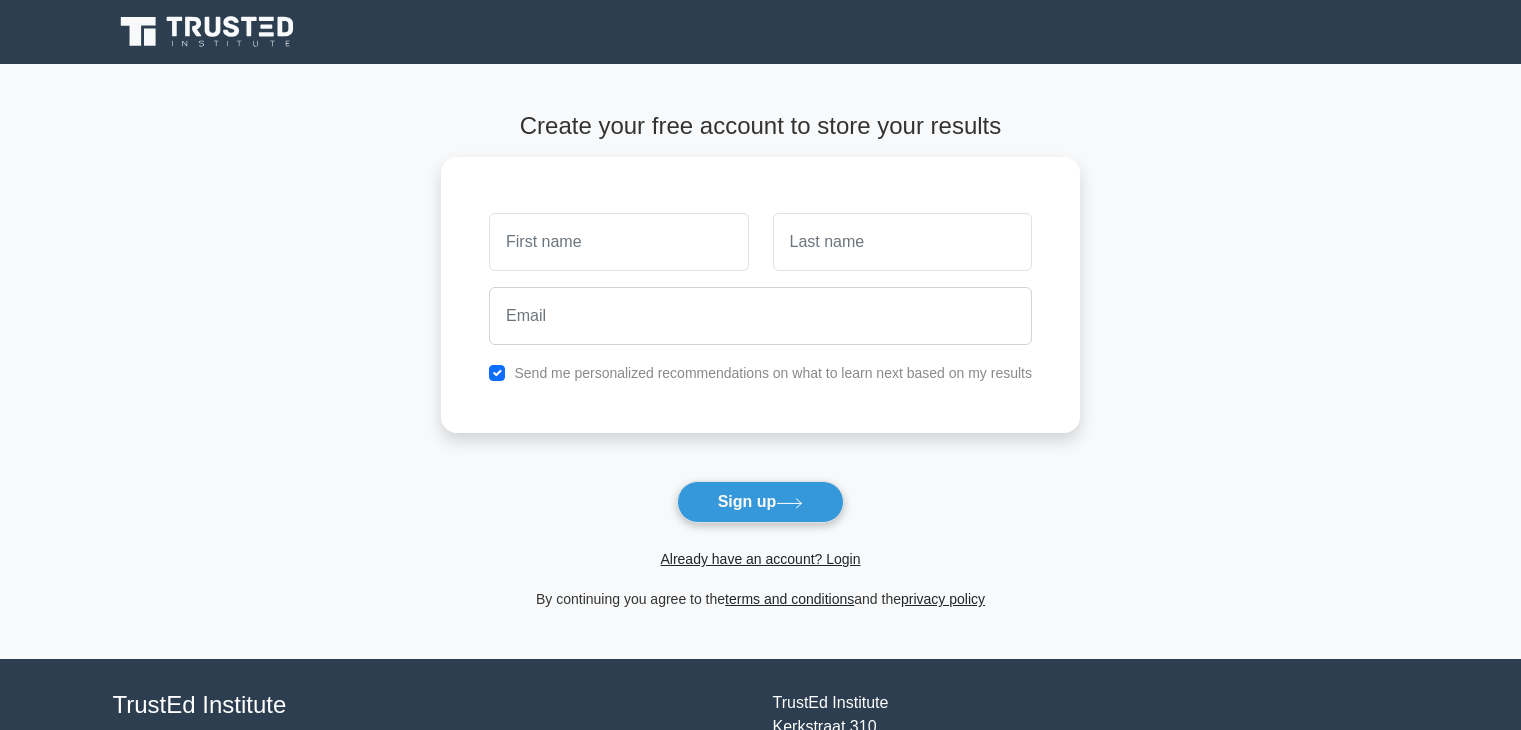 scroll, scrollTop: 0, scrollLeft: 0, axis: both 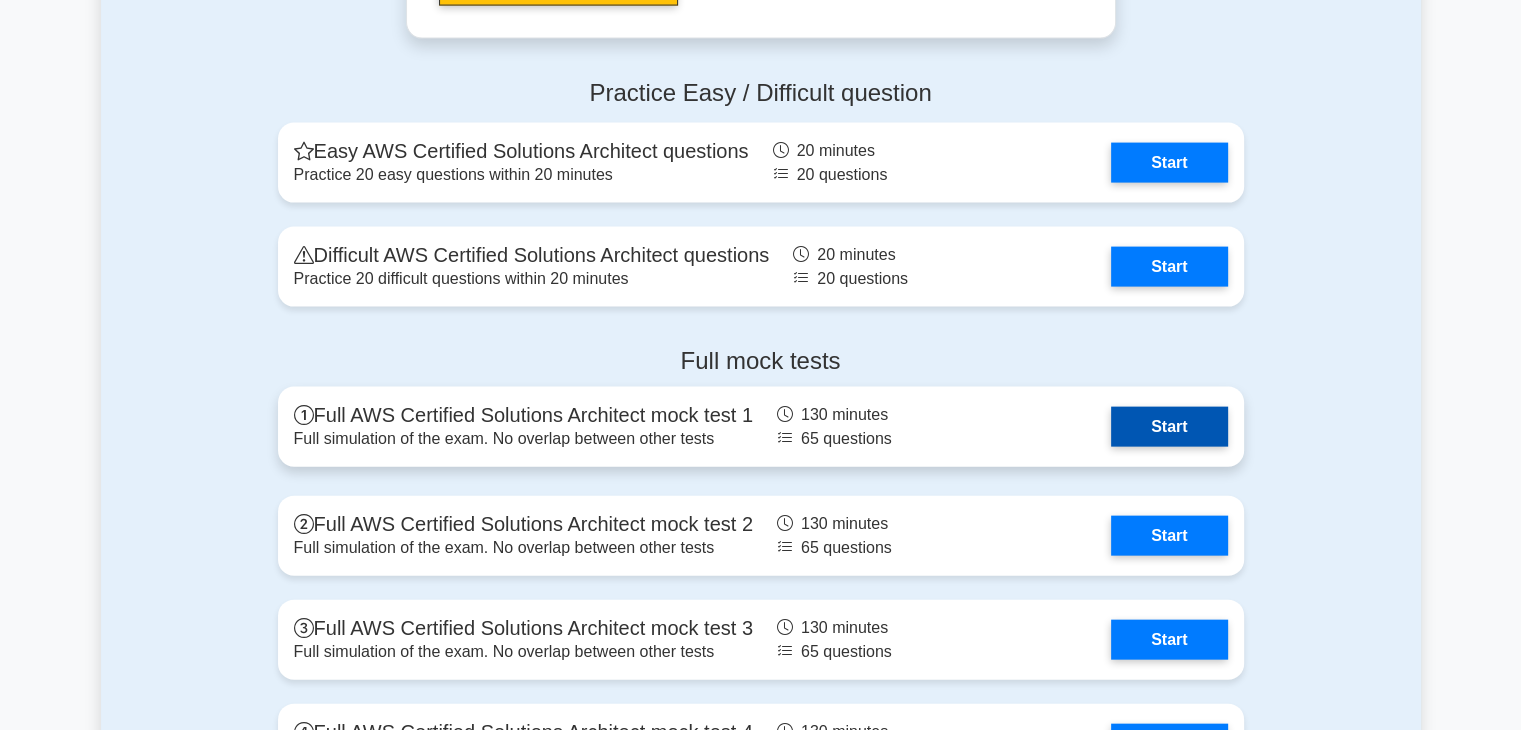 click on "Start" at bounding box center (1169, 427) 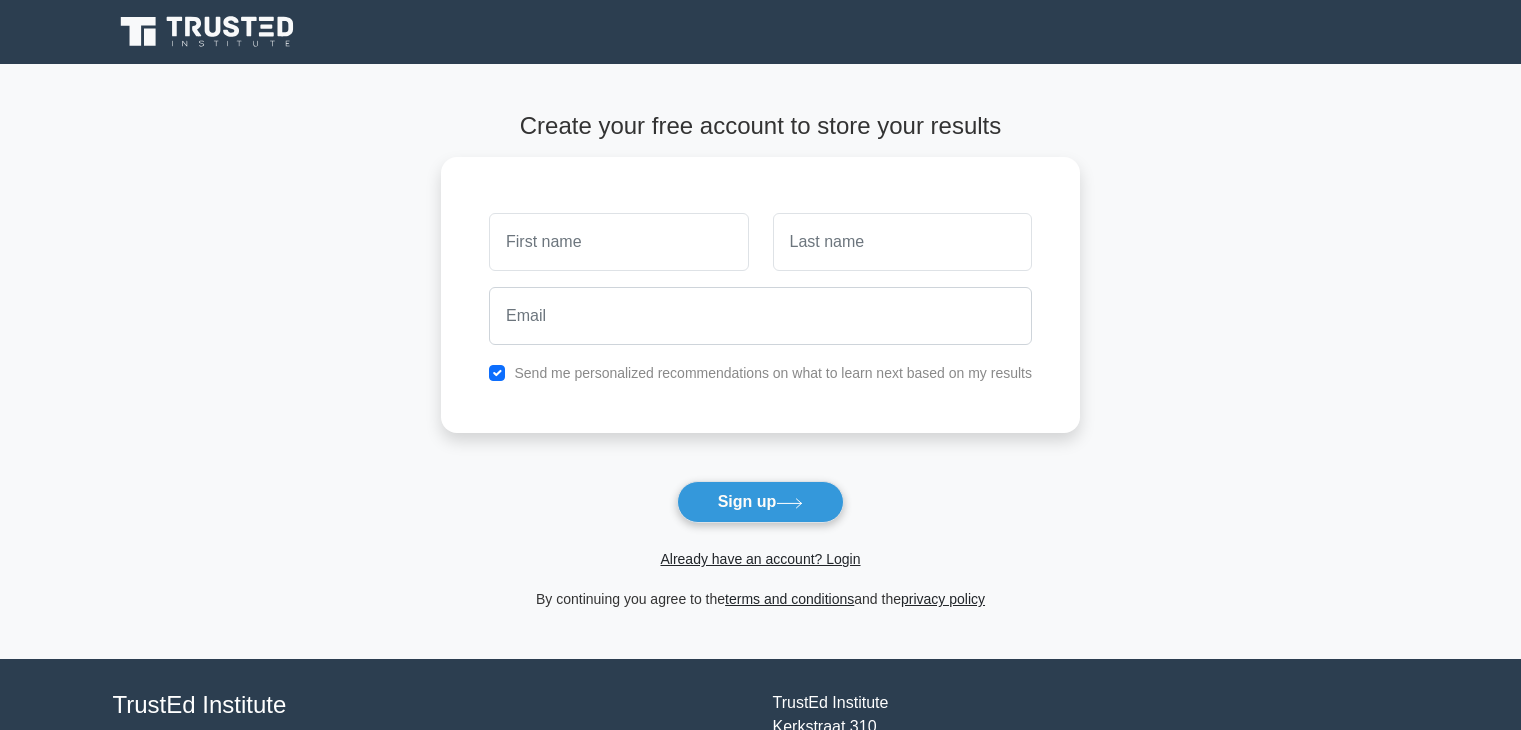 scroll, scrollTop: 0, scrollLeft: 0, axis: both 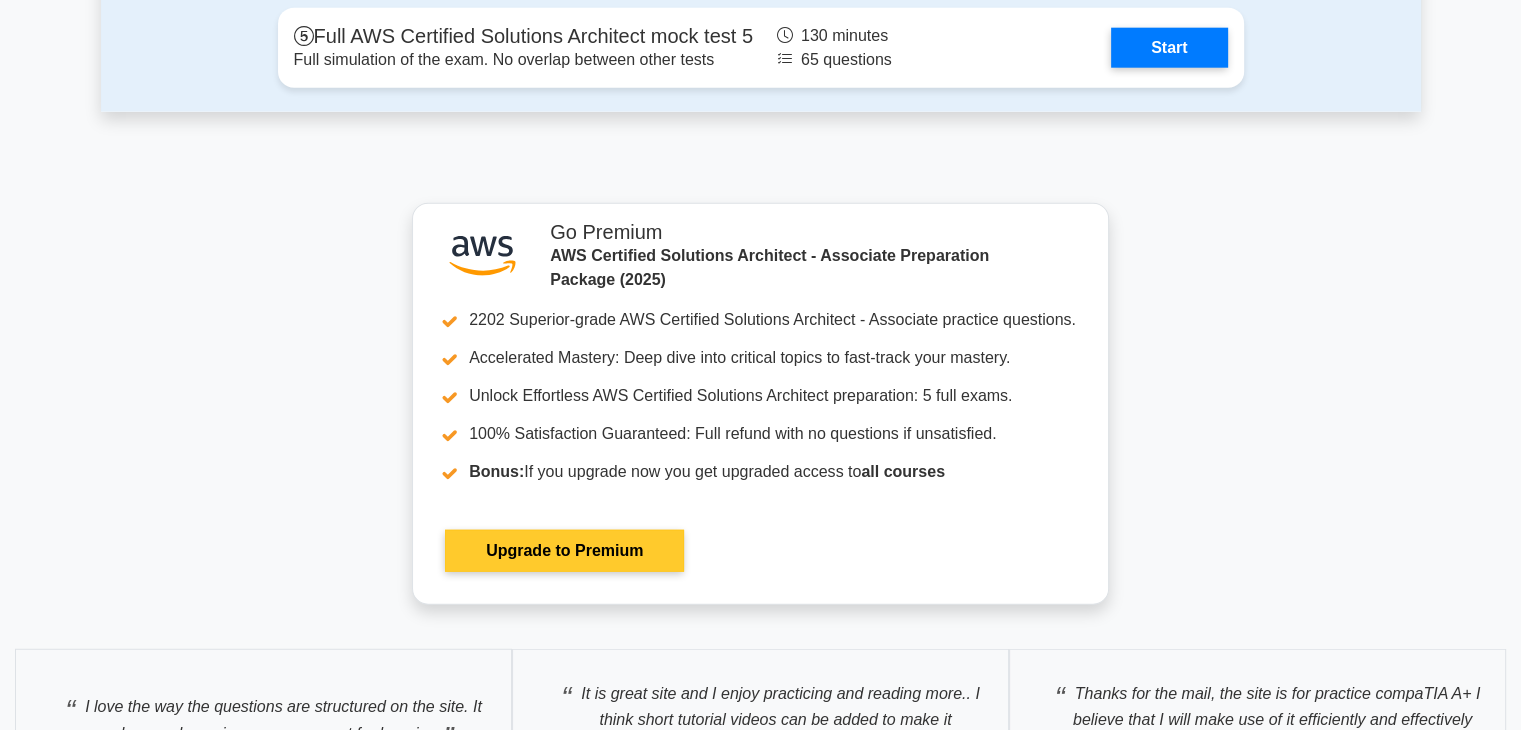 click on "Upgrade to Premium" at bounding box center (564, 551) 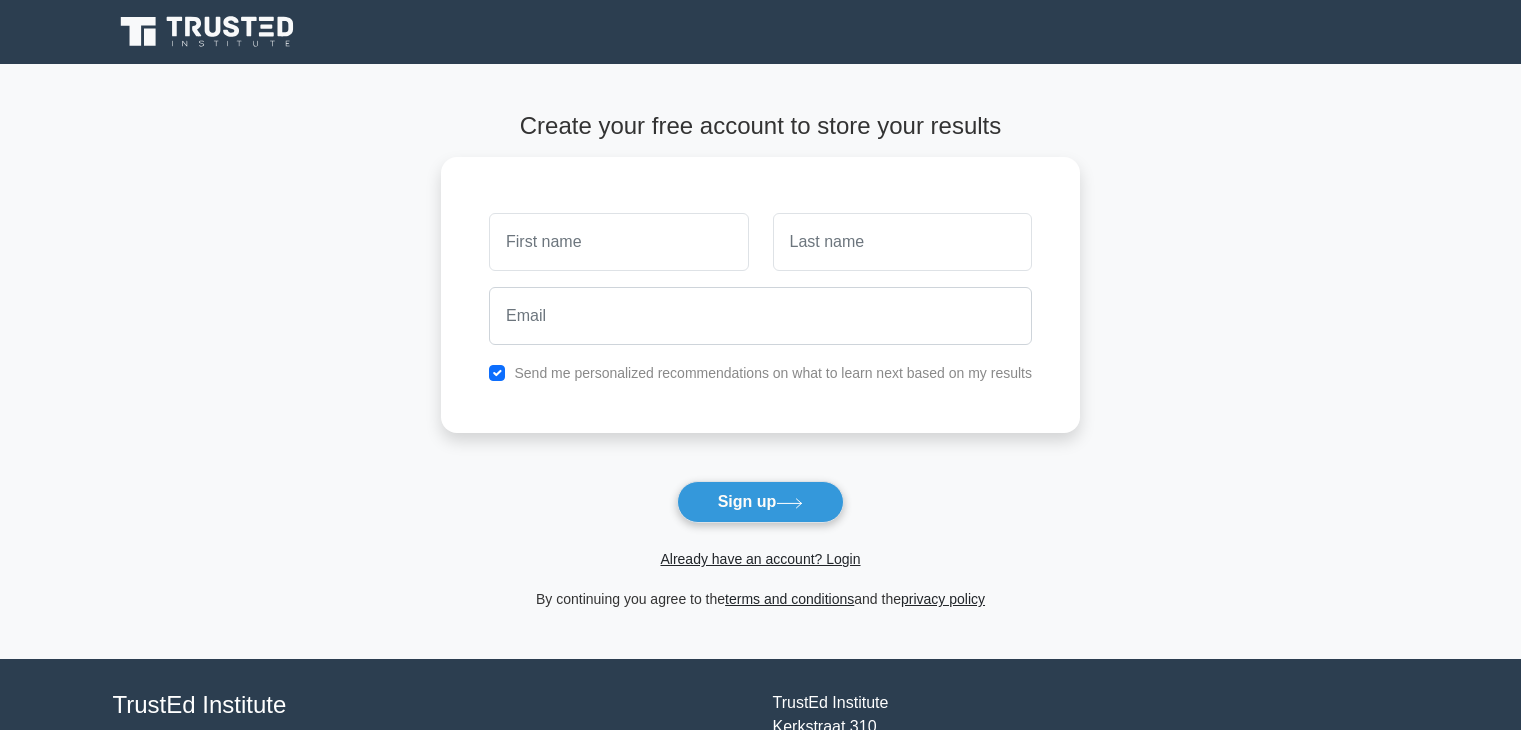scroll, scrollTop: 0, scrollLeft: 0, axis: both 